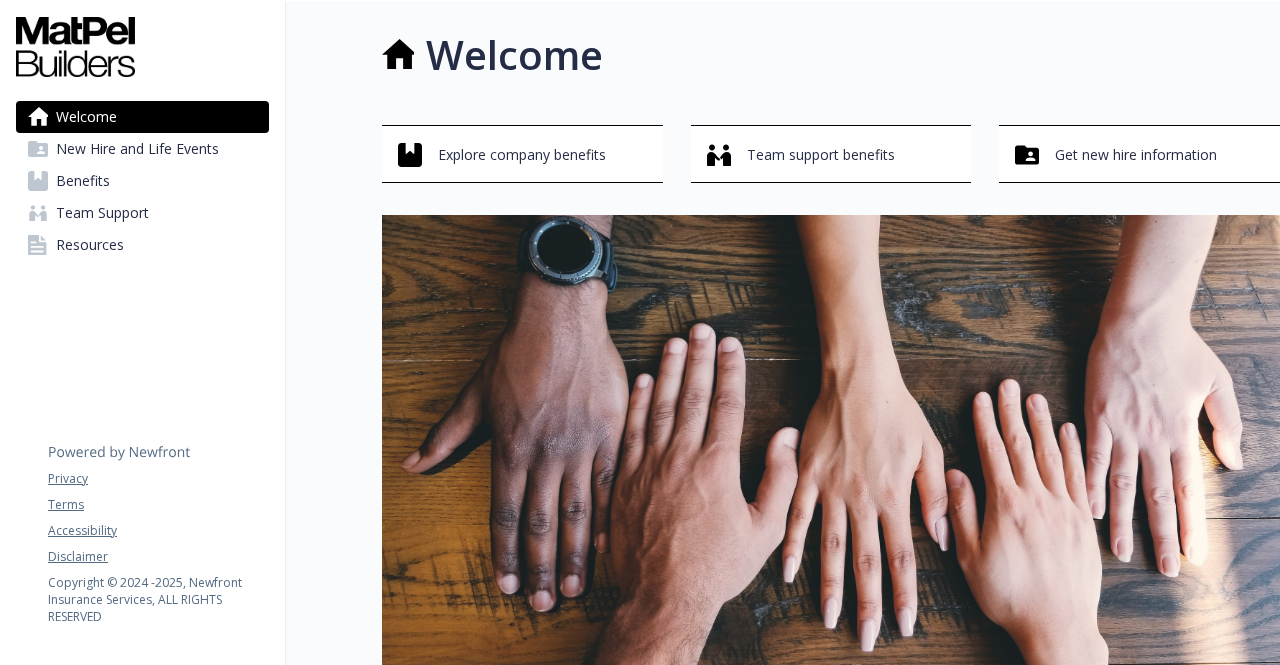 scroll, scrollTop: 0, scrollLeft: 0, axis: both 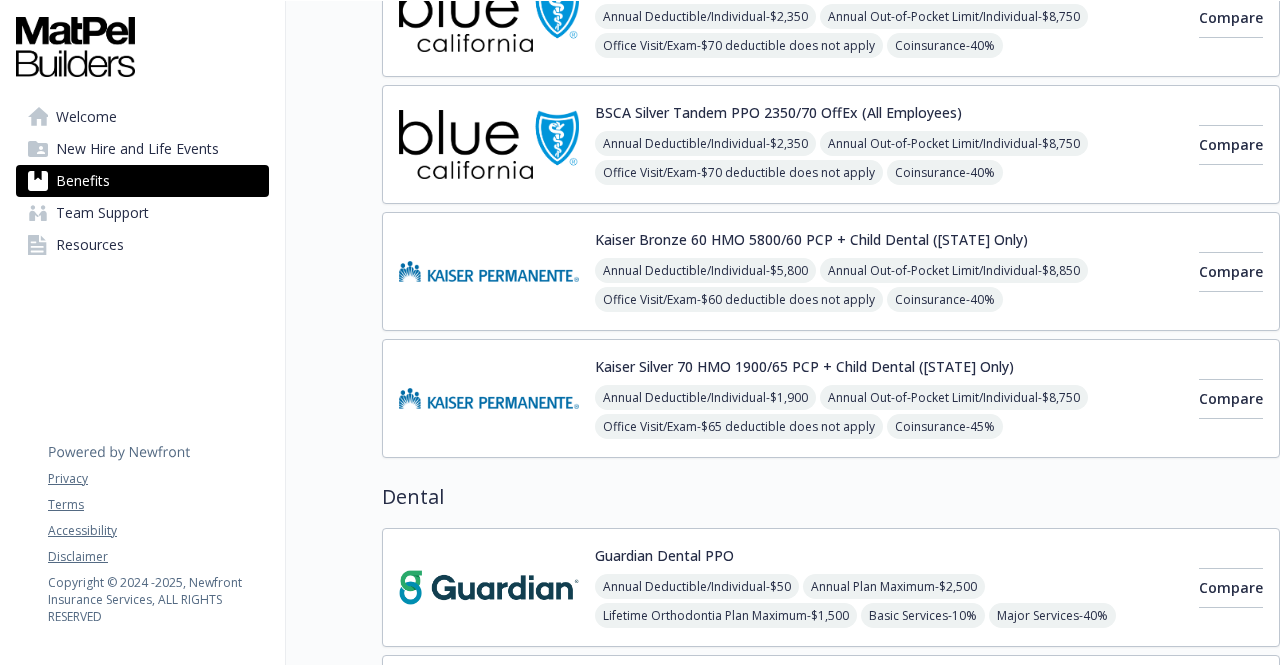 click on "Team Support" at bounding box center (102, 213) 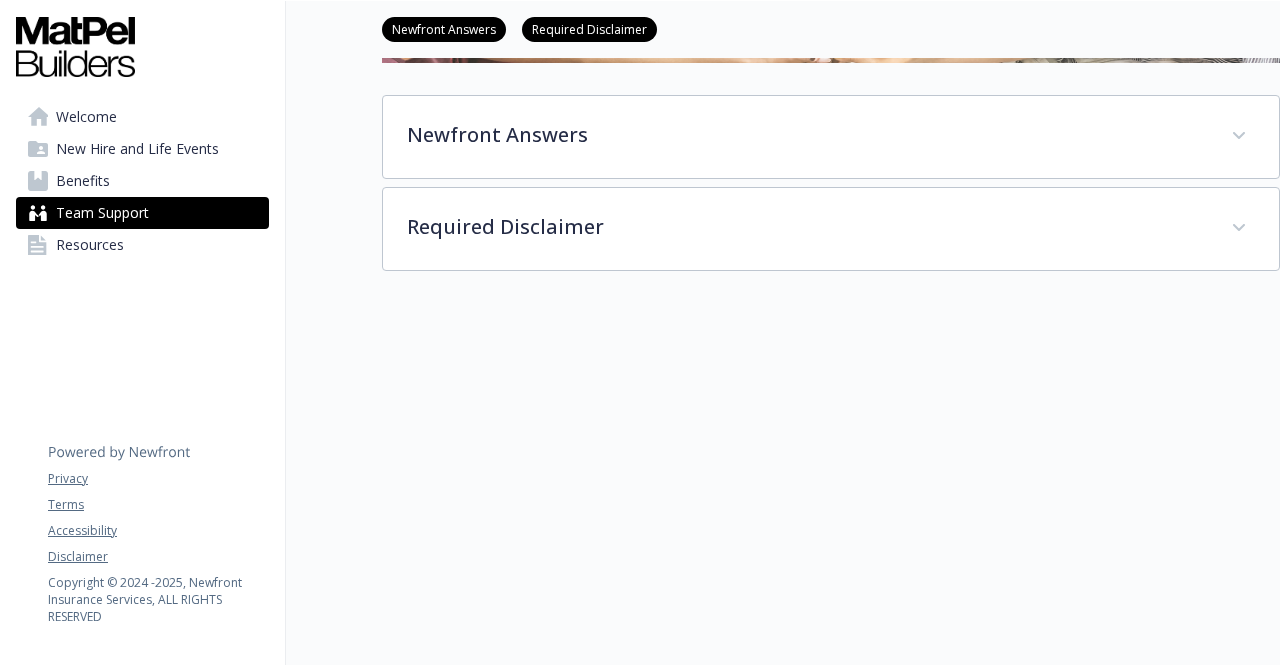 scroll, scrollTop: 116, scrollLeft: 12, axis: both 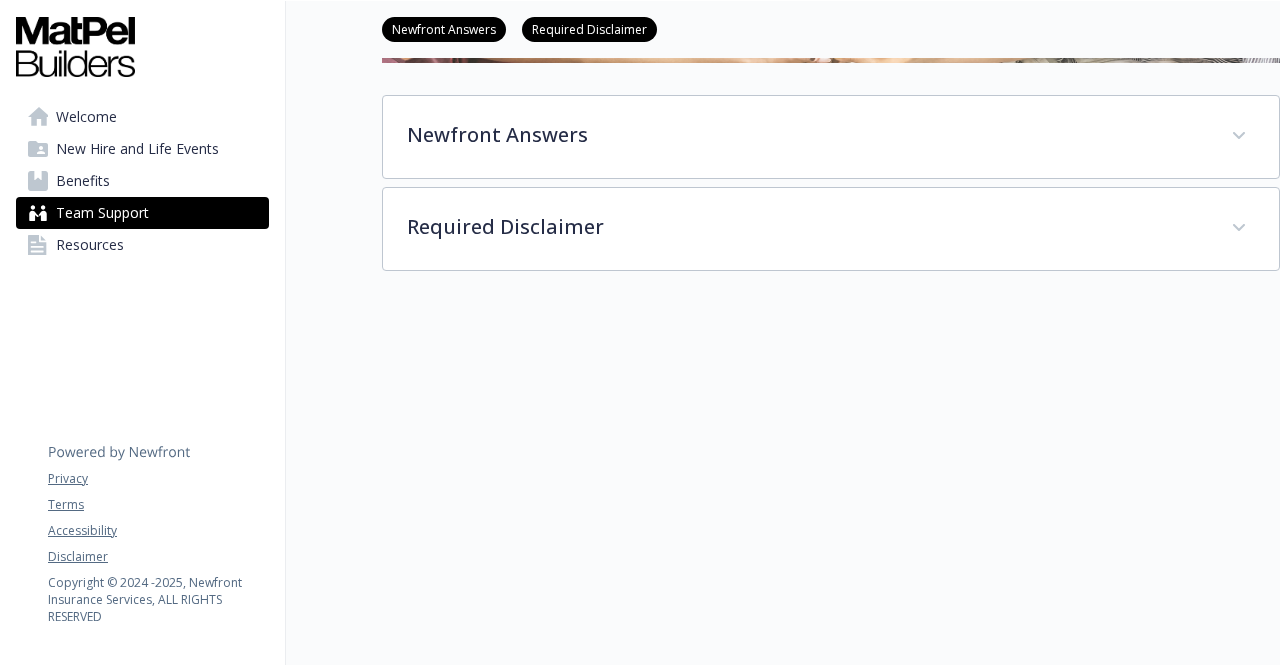 click on "Resources" at bounding box center [142, 245] 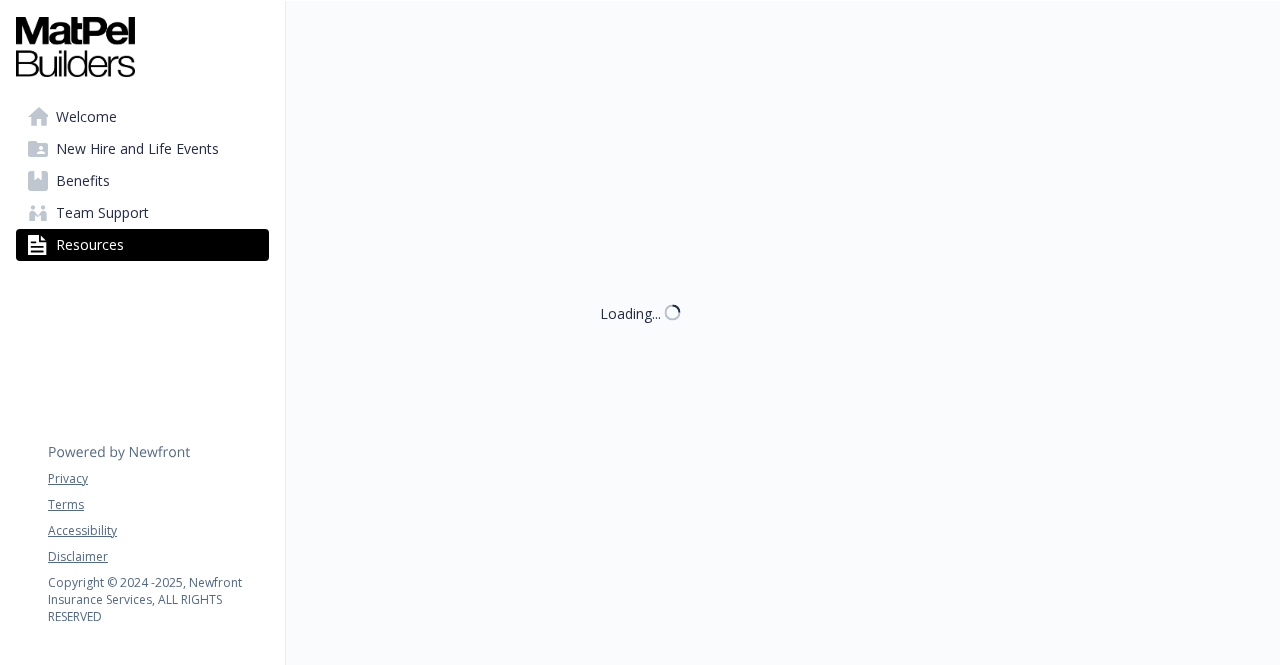scroll, scrollTop: 303, scrollLeft: 12, axis: both 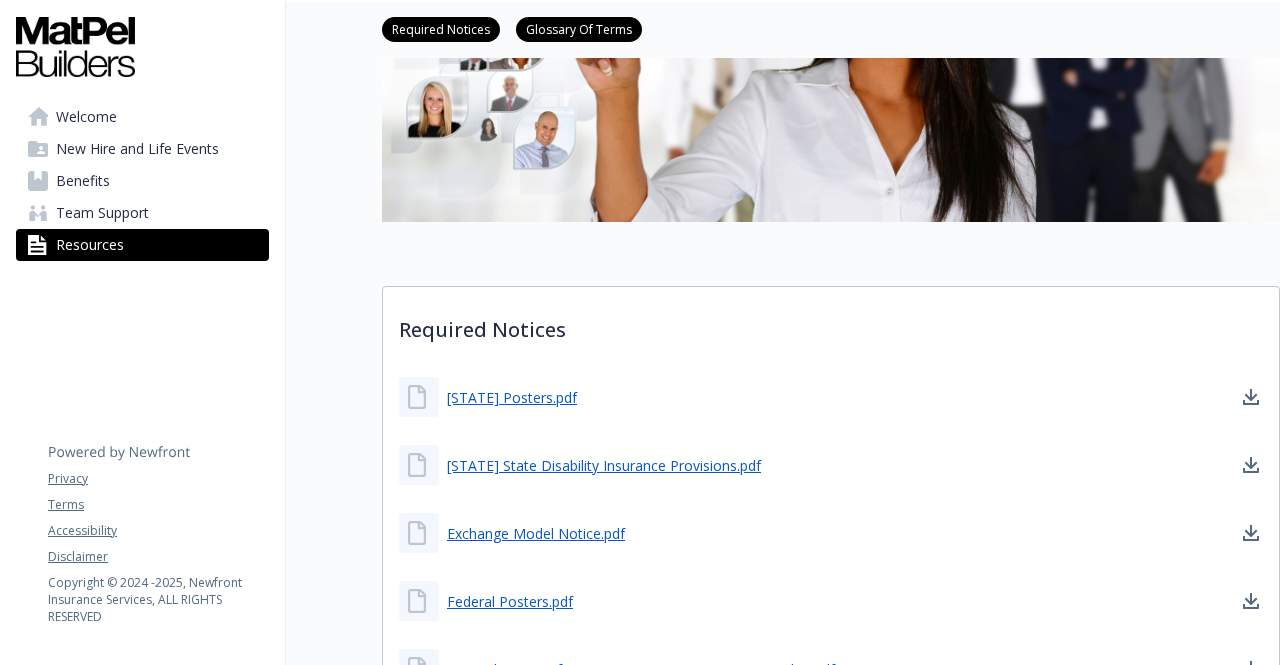 click on "New Hire and Life Events" at bounding box center (137, 149) 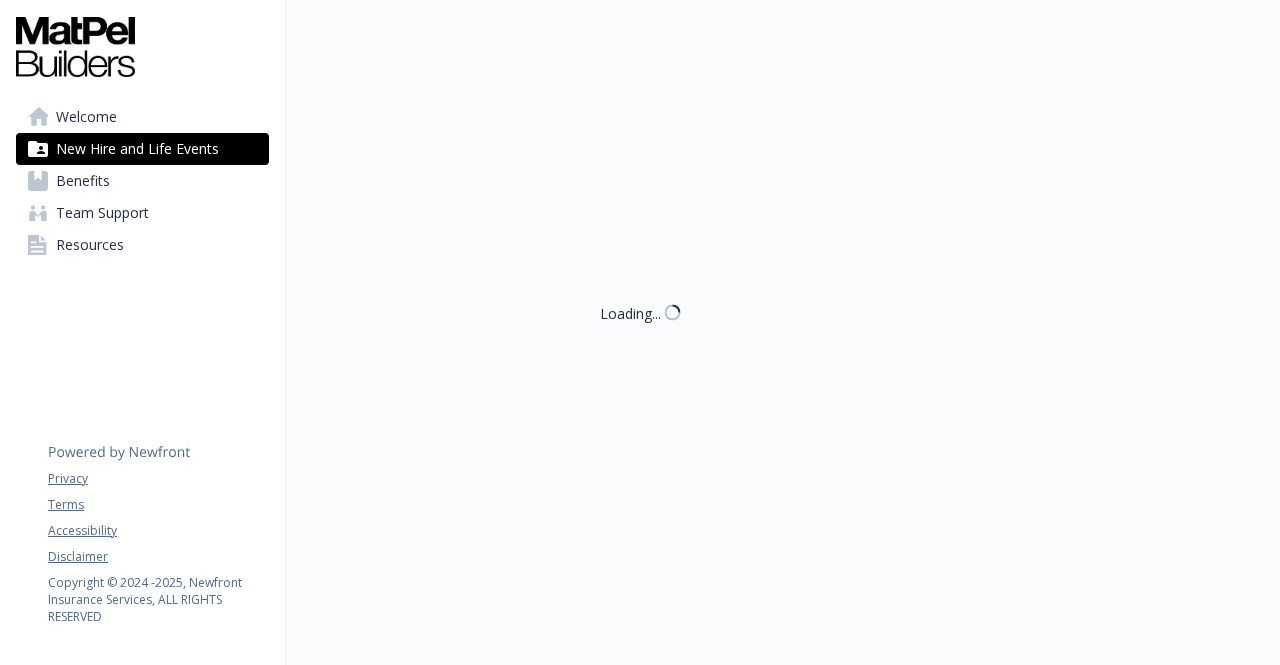 scroll, scrollTop: 303, scrollLeft: 12, axis: both 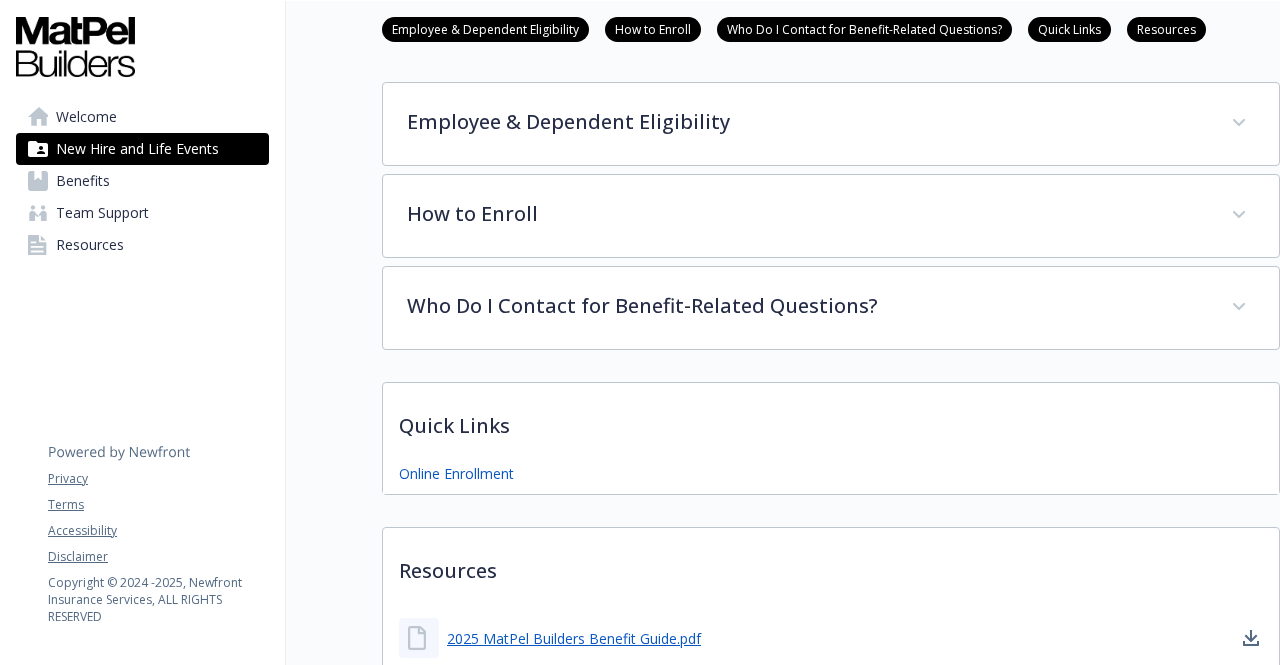 click on "Welcome" at bounding box center (142, 117) 